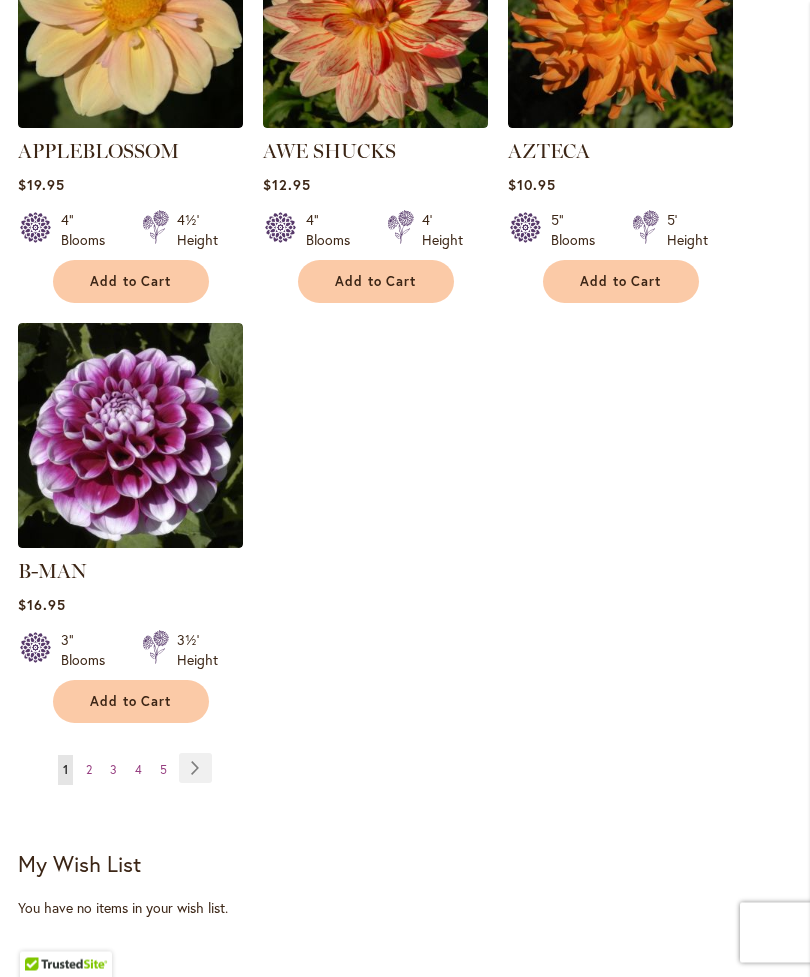 scroll, scrollTop: 2431, scrollLeft: 0, axis: vertical 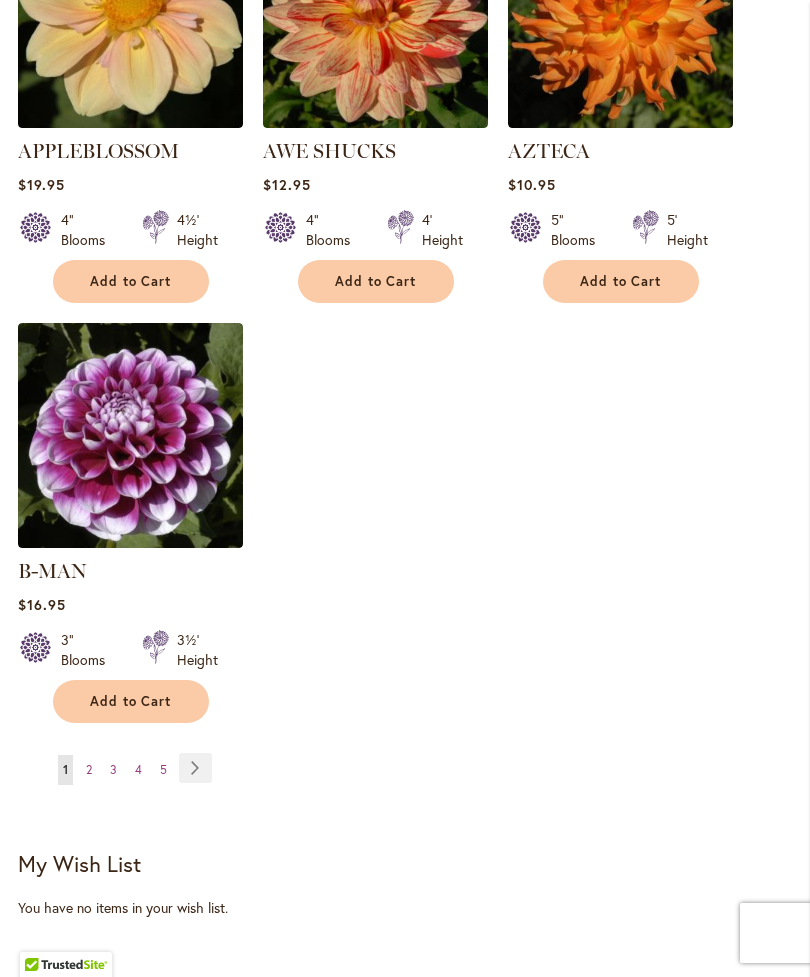 click on "Page
5" at bounding box center (163, 770) 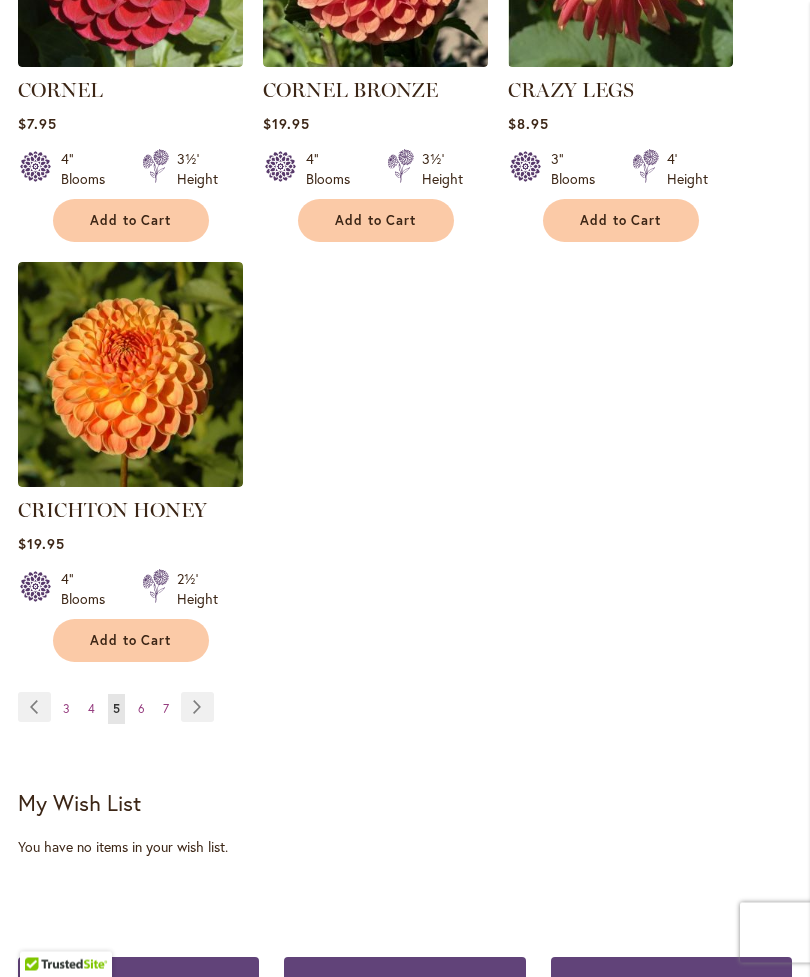 scroll, scrollTop: 2492, scrollLeft: 0, axis: vertical 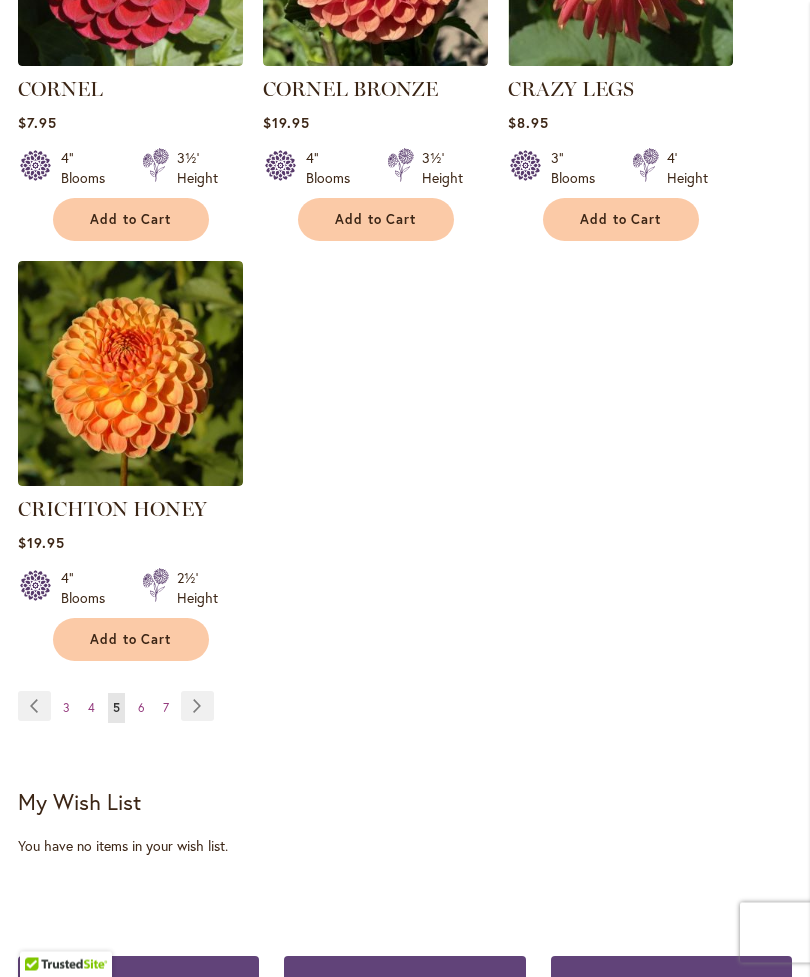 click on "Page
6" at bounding box center (141, 709) 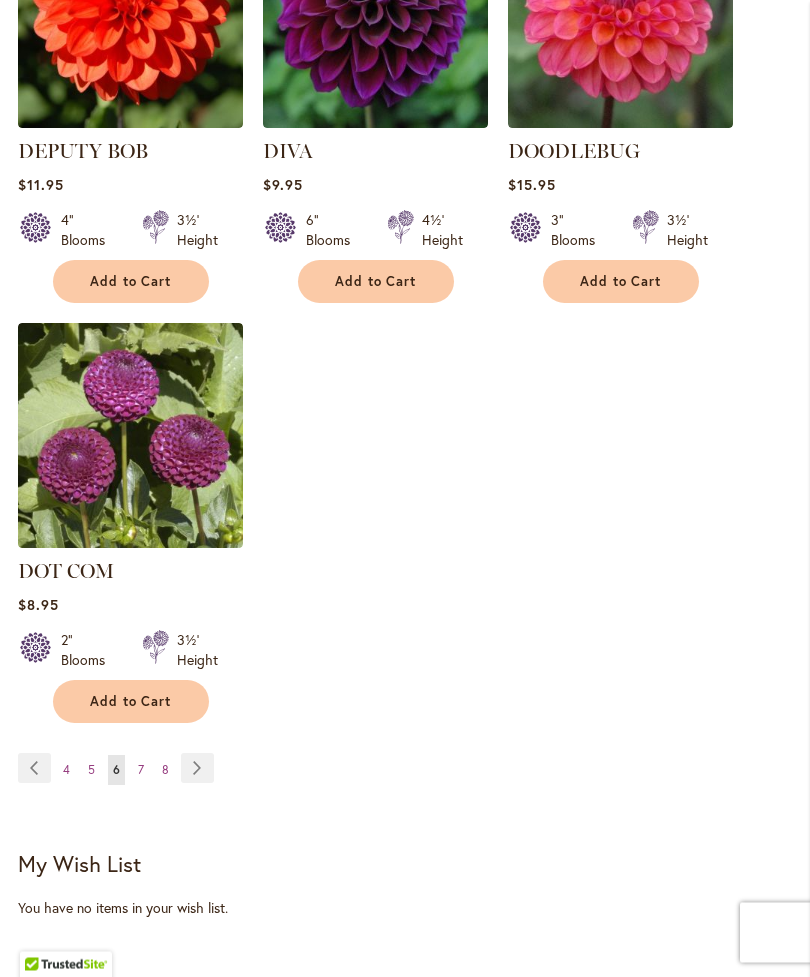 scroll, scrollTop: 2466, scrollLeft: 0, axis: vertical 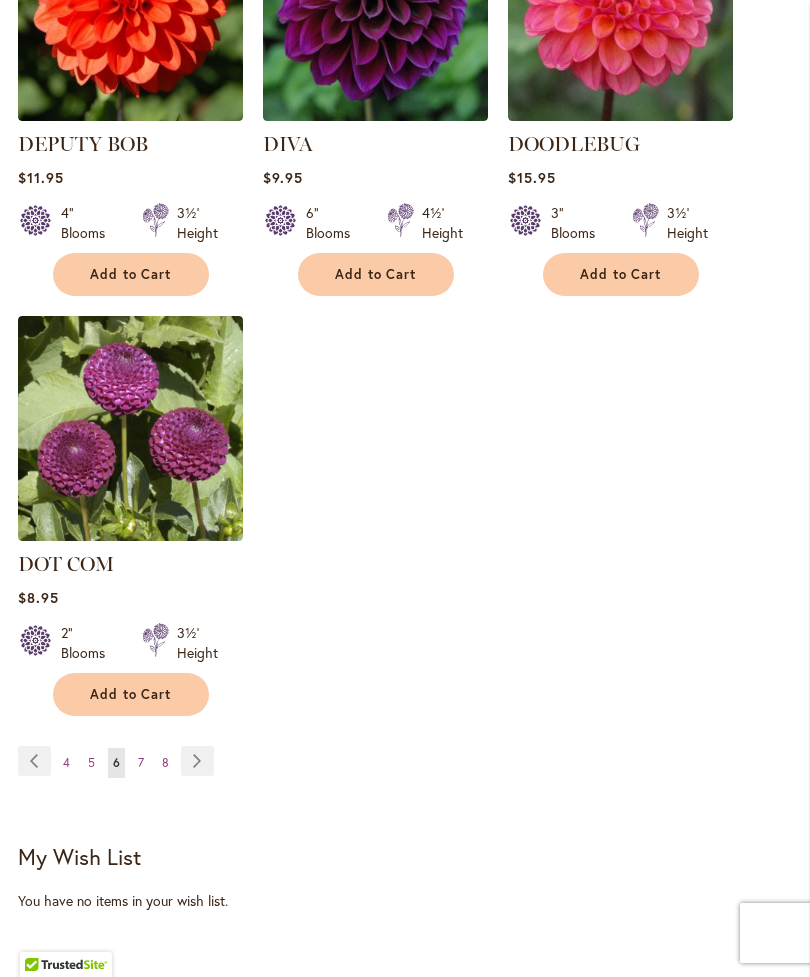 click on "7" at bounding box center [141, 762] 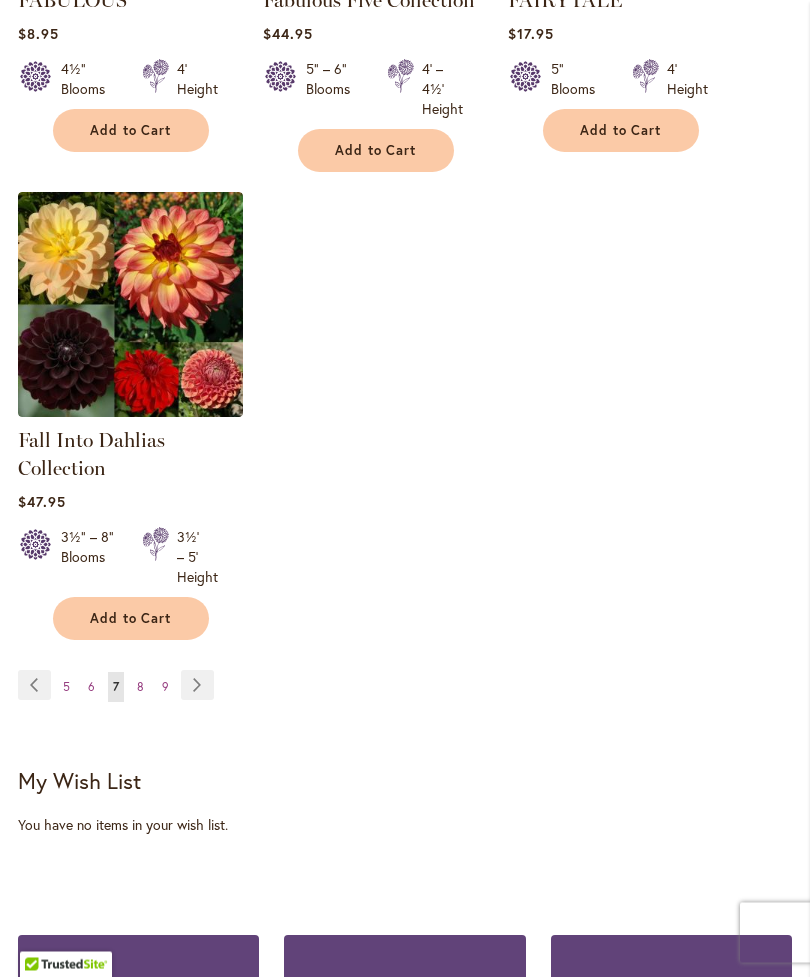 scroll, scrollTop: 2591, scrollLeft: 0, axis: vertical 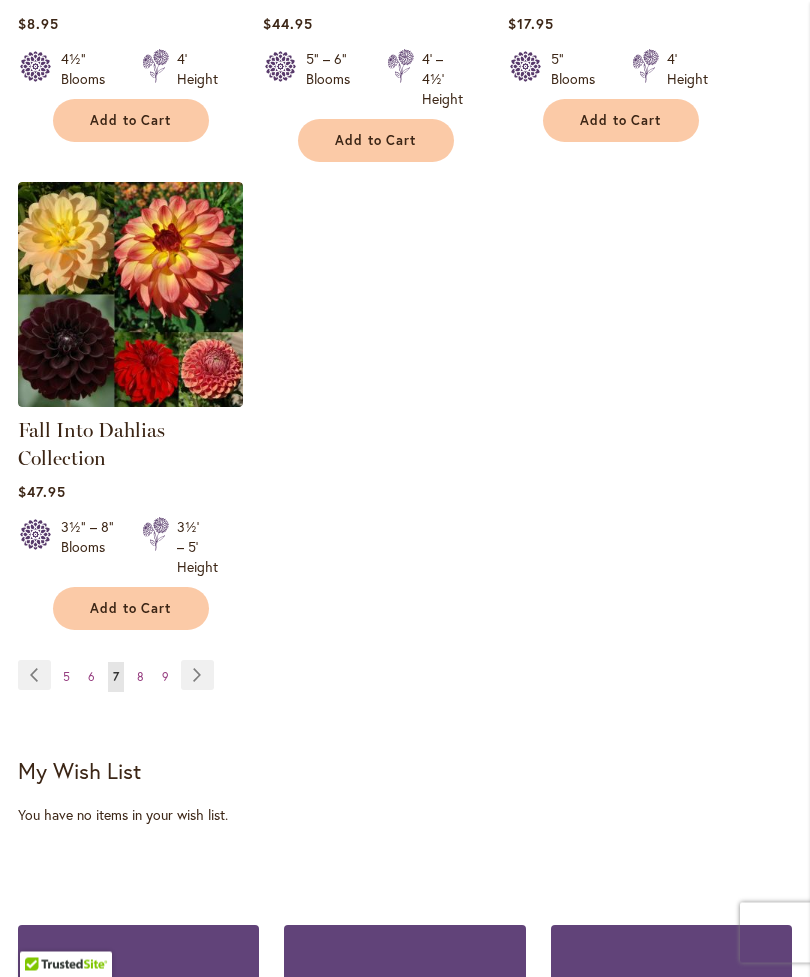 click on "8" at bounding box center (140, 677) 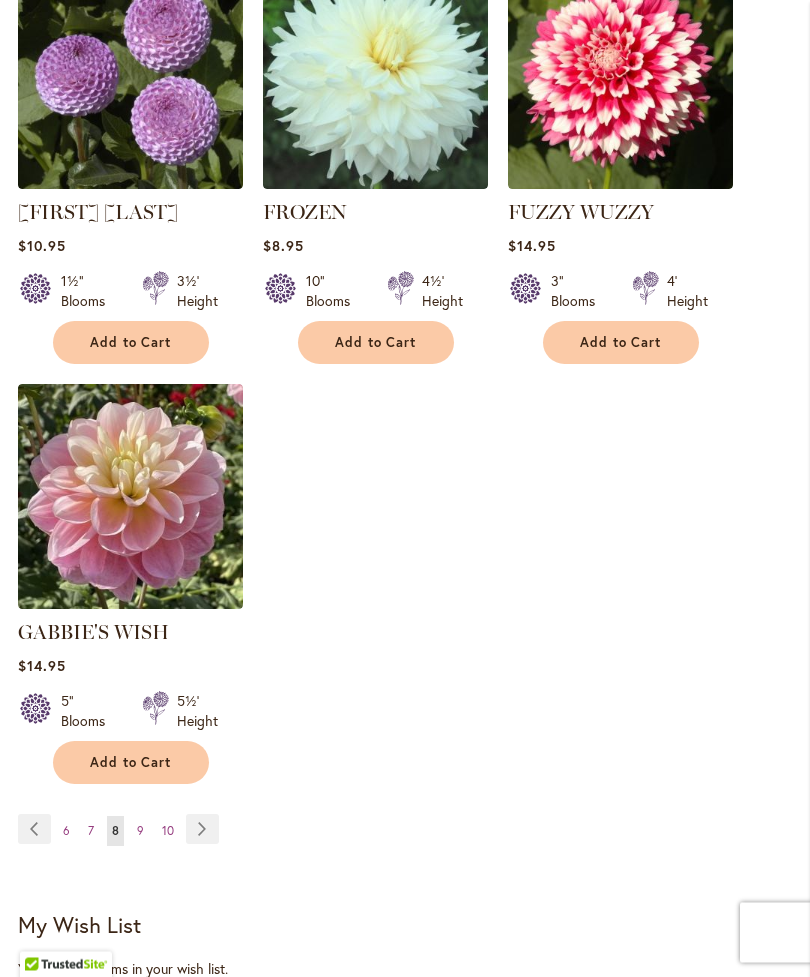 scroll, scrollTop: 2398, scrollLeft: 0, axis: vertical 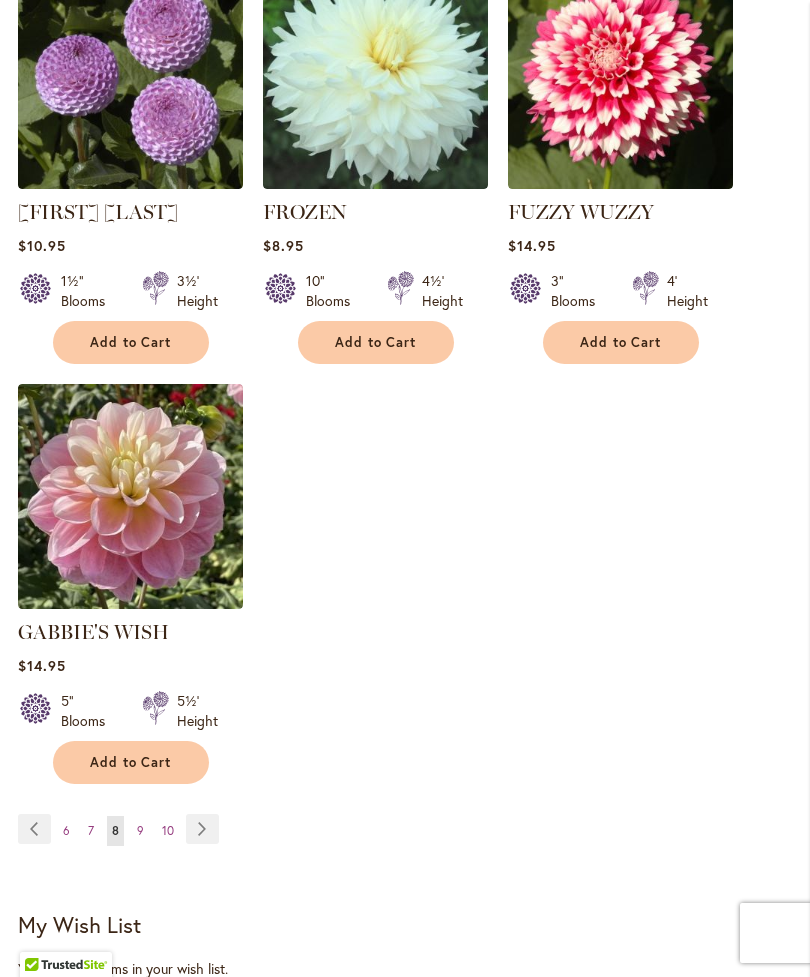 click on "Page
9" at bounding box center [140, 831] 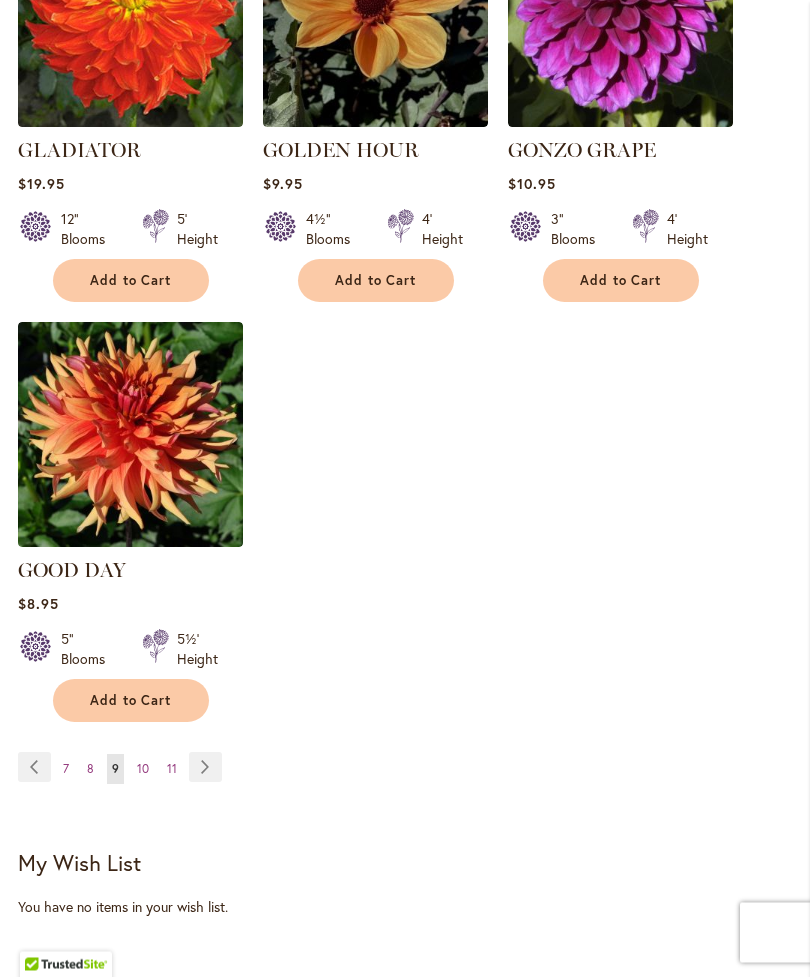 scroll, scrollTop: 2460, scrollLeft: 0, axis: vertical 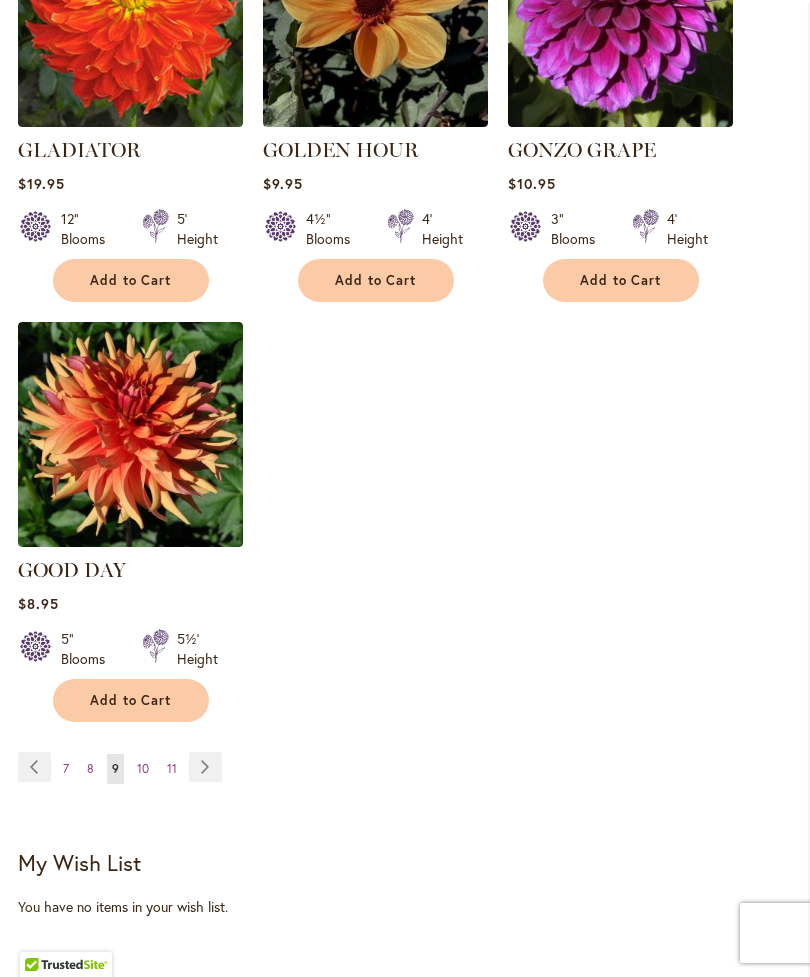 click on "Page
10" at bounding box center (143, 769) 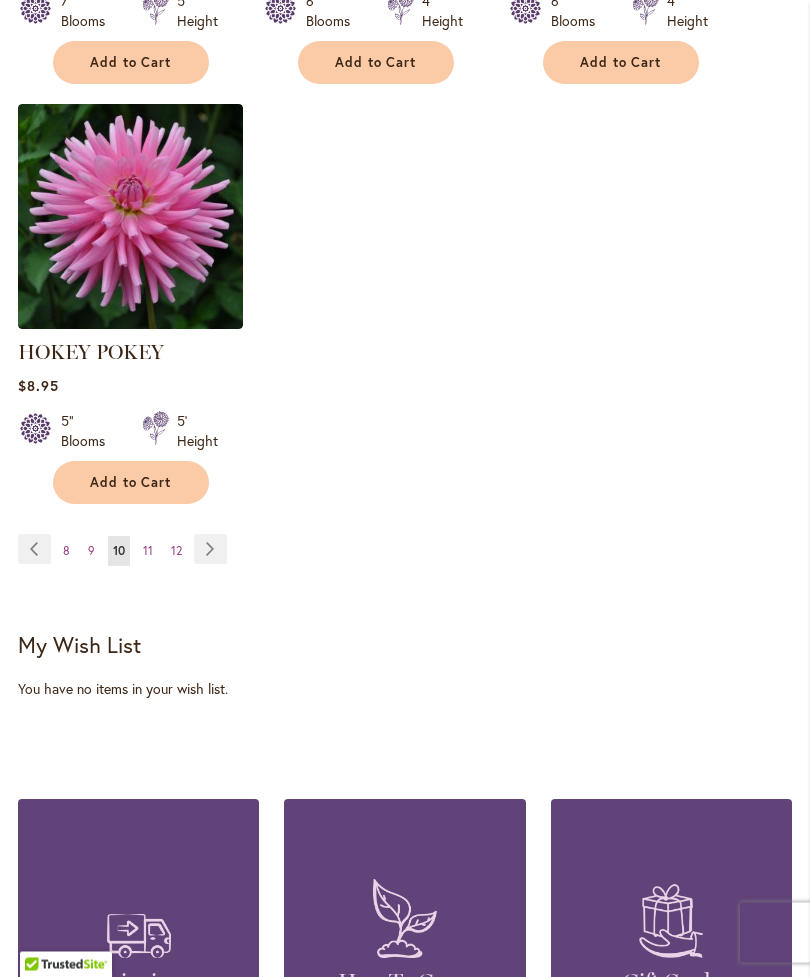 scroll, scrollTop: 2726, scrollLeft: 0, axis: vertical 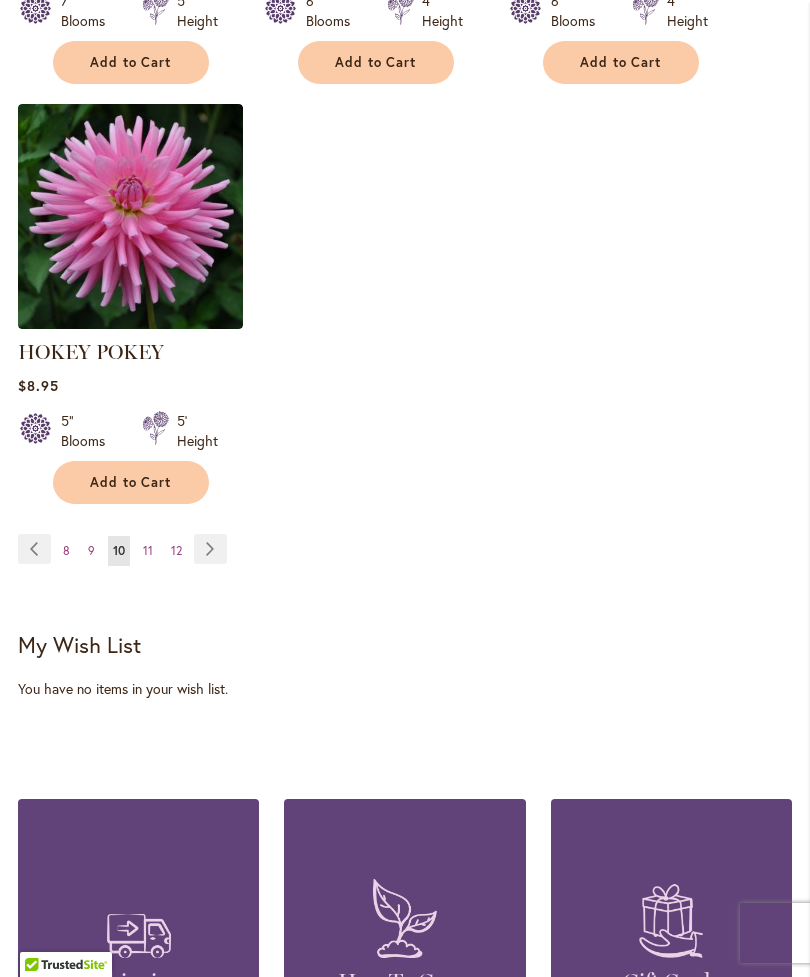 click on "11" at bounding box center [148, 550] 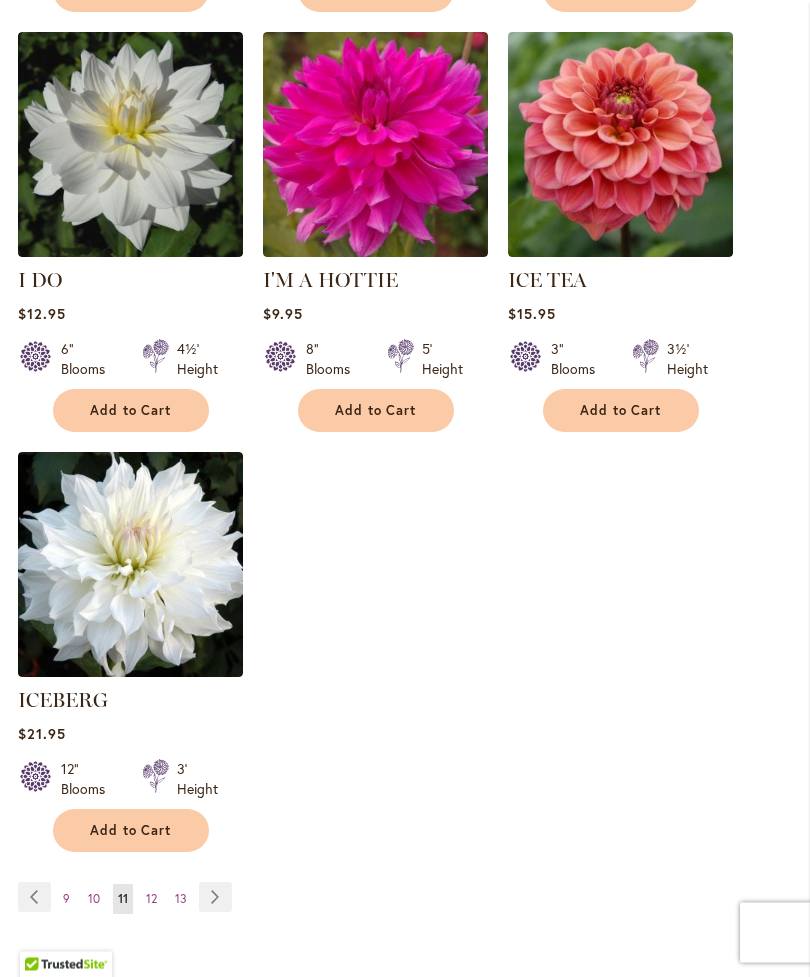 scroll, scrollTop: 2330, scrollLeft: 0, axis: vertical 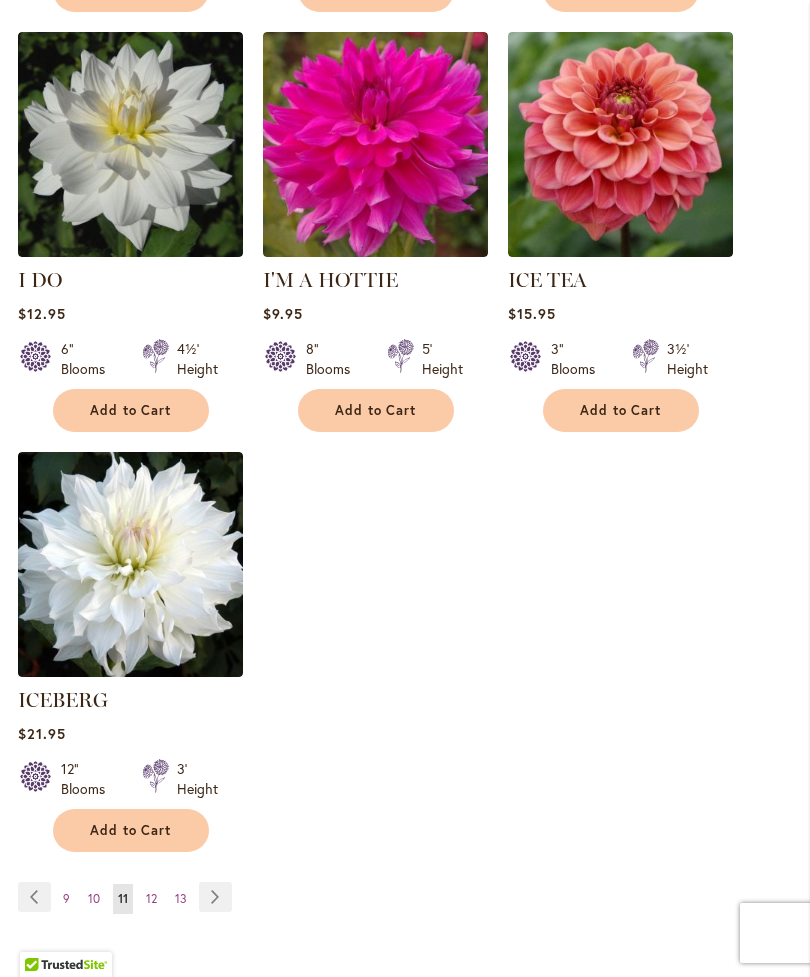 click on "12" at bounding box center (151, 898) 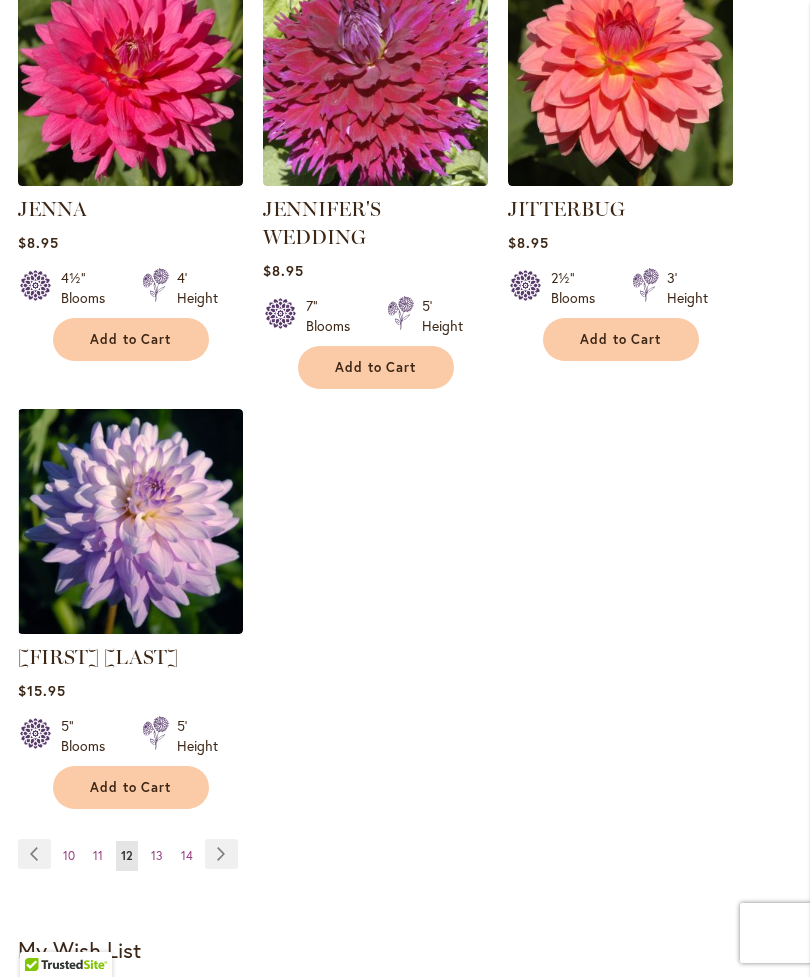 scroll, scrollTop: 2401, scrollLeft: 0, axis: vertical 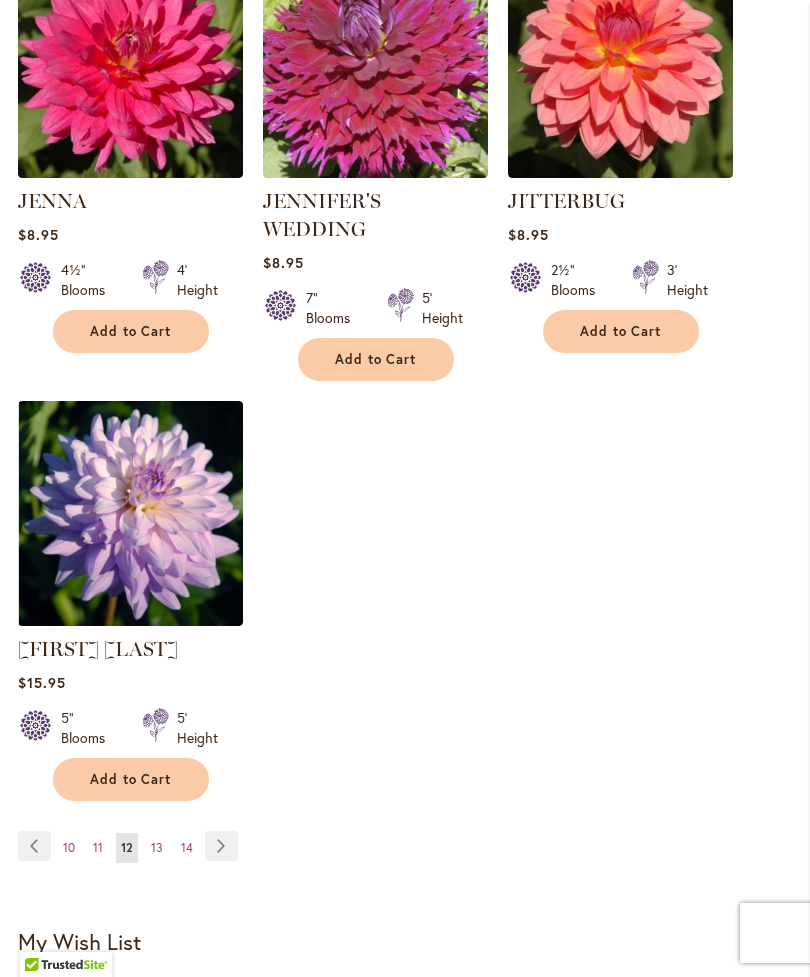 click on "13" at bounding box center [157, 847] 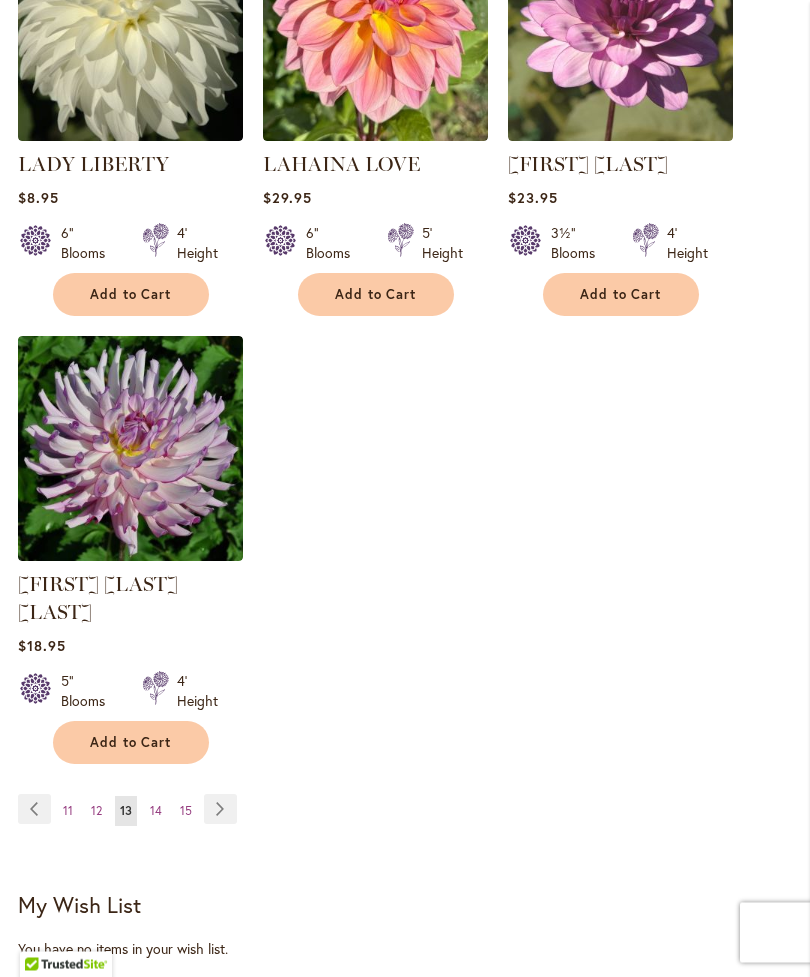 scroll, scrollTop: 2418, scrollLeft: 0, axis: vertical 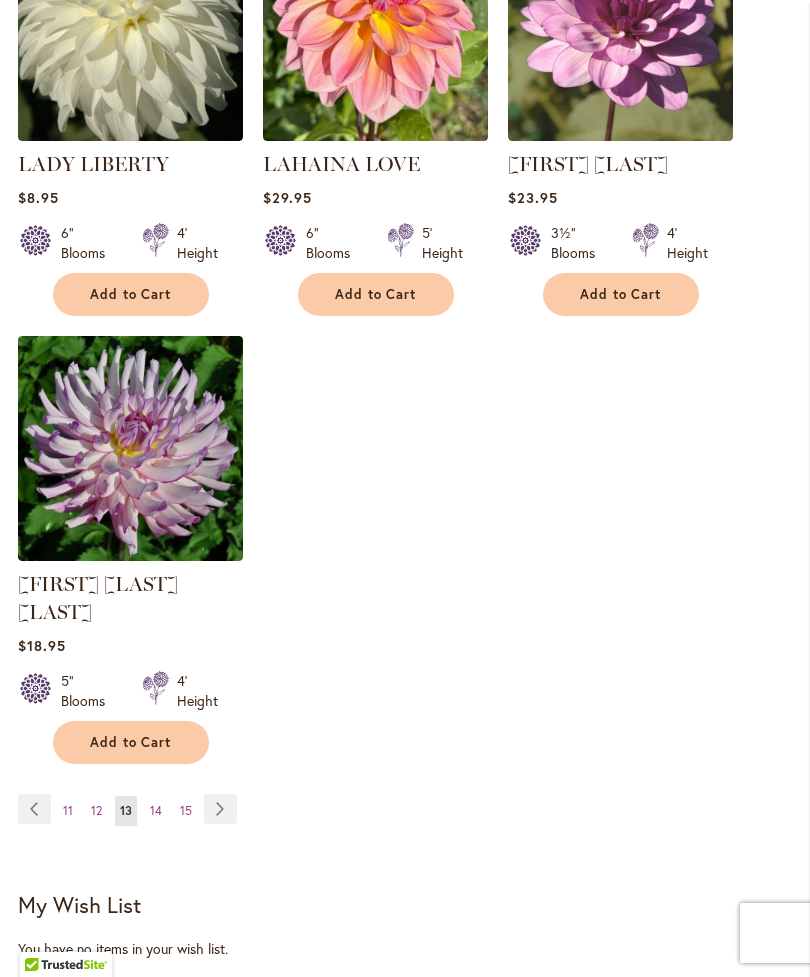 click on "14" at bounding box center [156, 810] 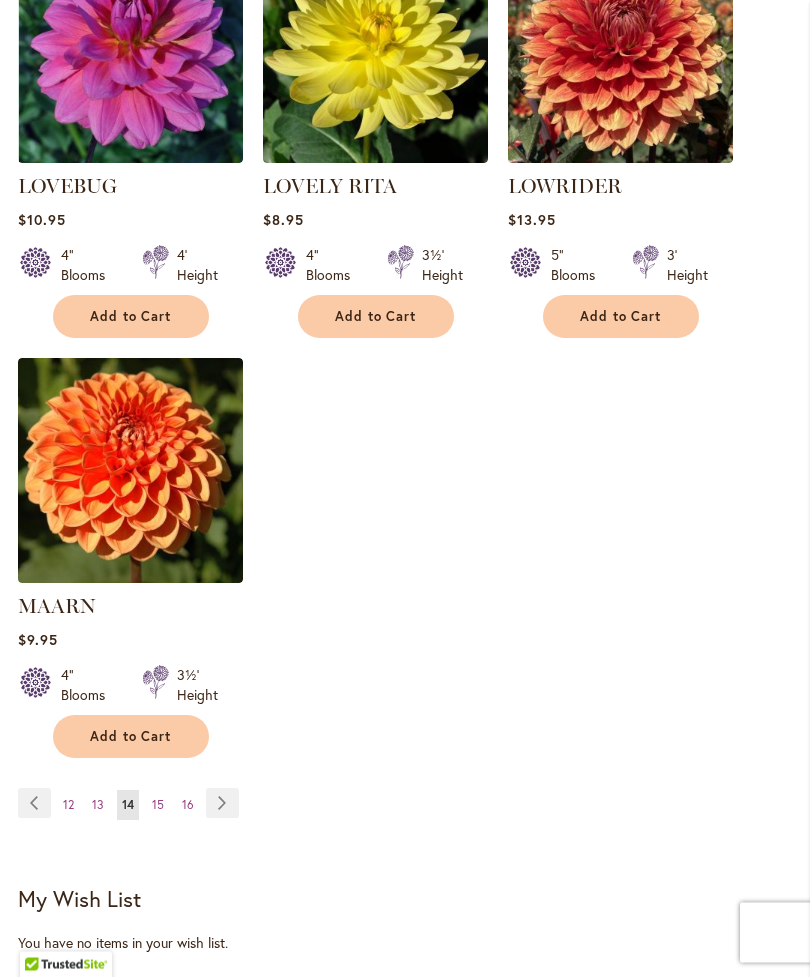 scroll, scrollTop: 2396, scrollLeft: 0, axis: vertical 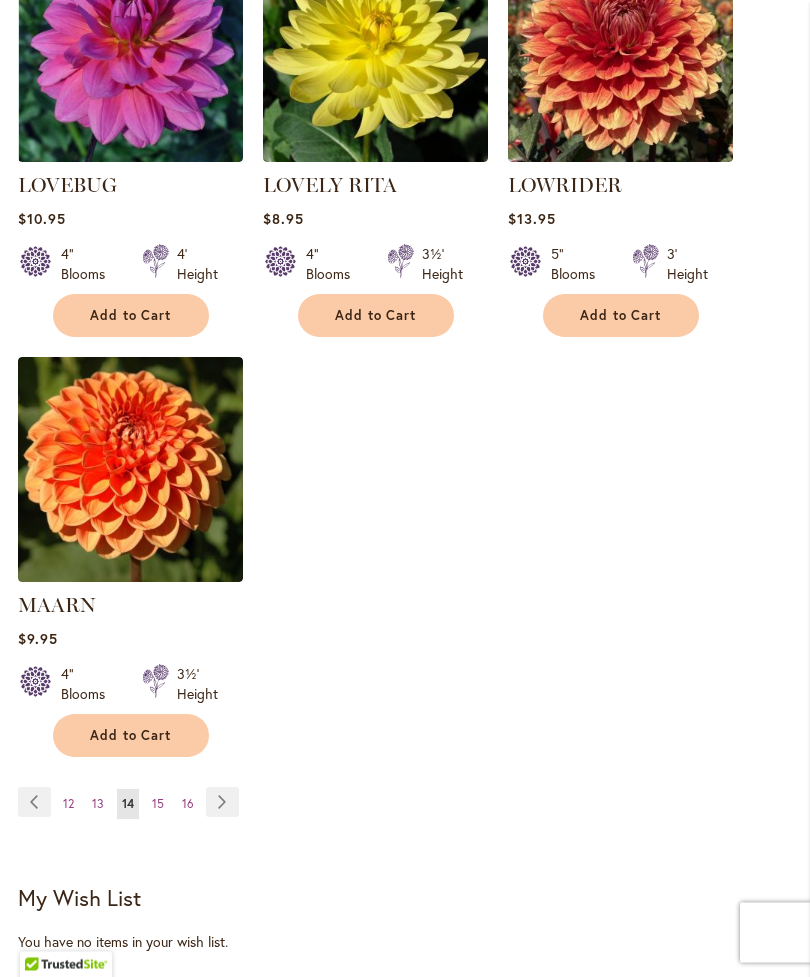 click on "15" at bounding box center [158, 804] 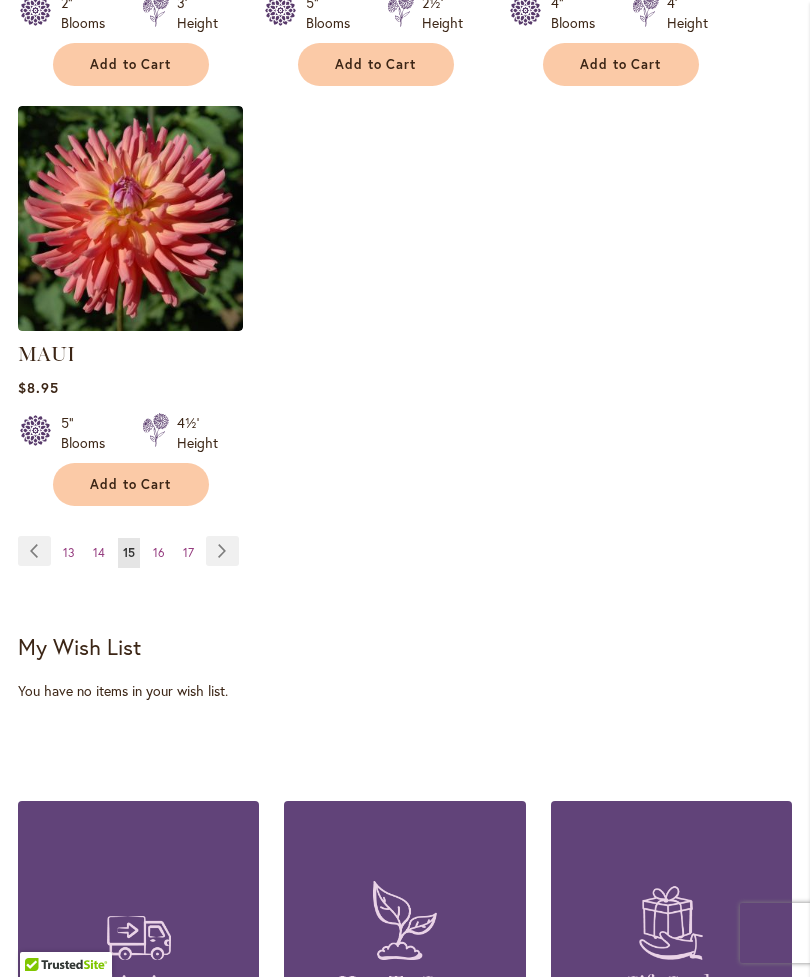 scroll, scrollTop: 2683, scrollLeft: 0, axis: vertical 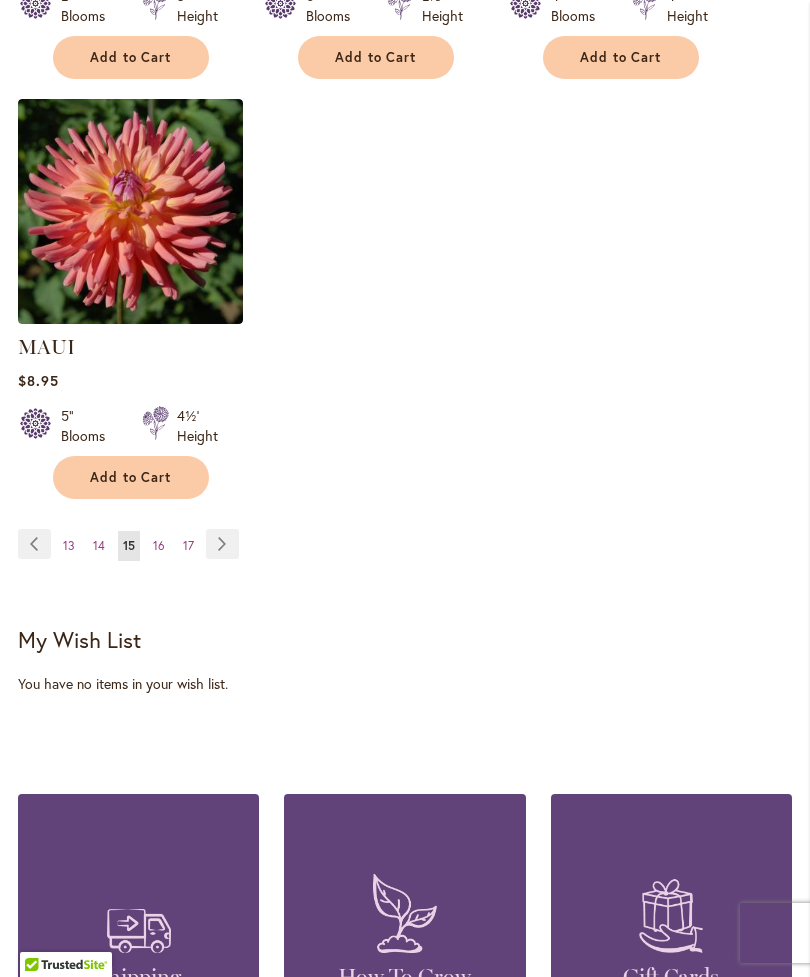 click on "Page
16" at bounding box center [159, 546] 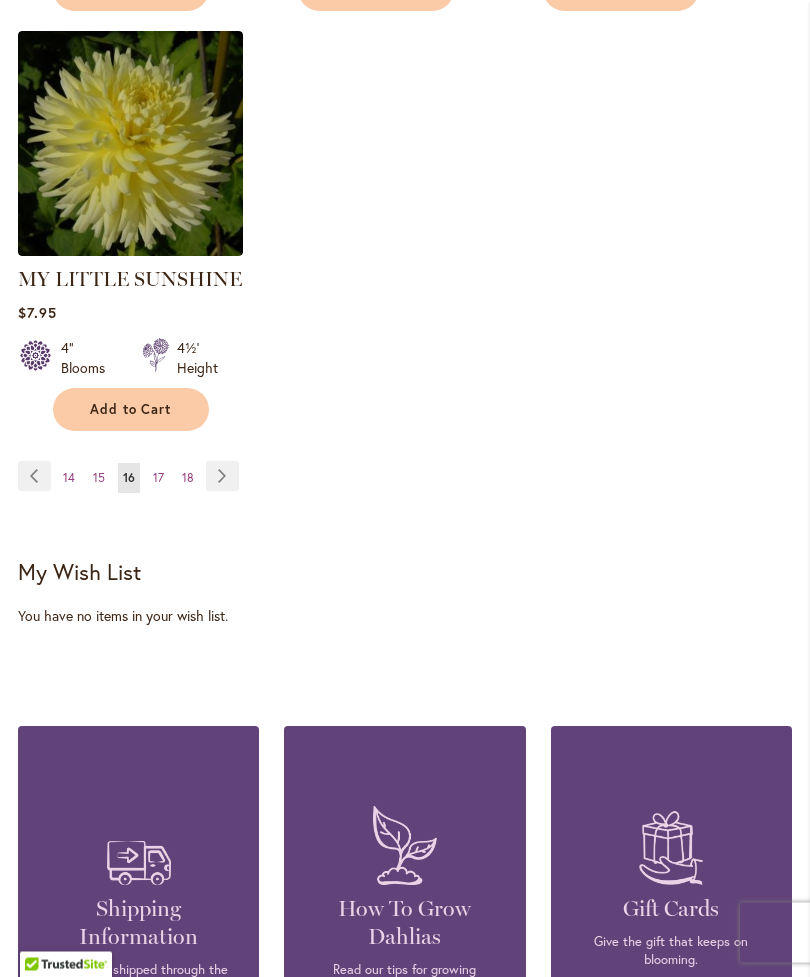 scroll, scrollTop: 2723, scrollLeft: 0, axis: vertical 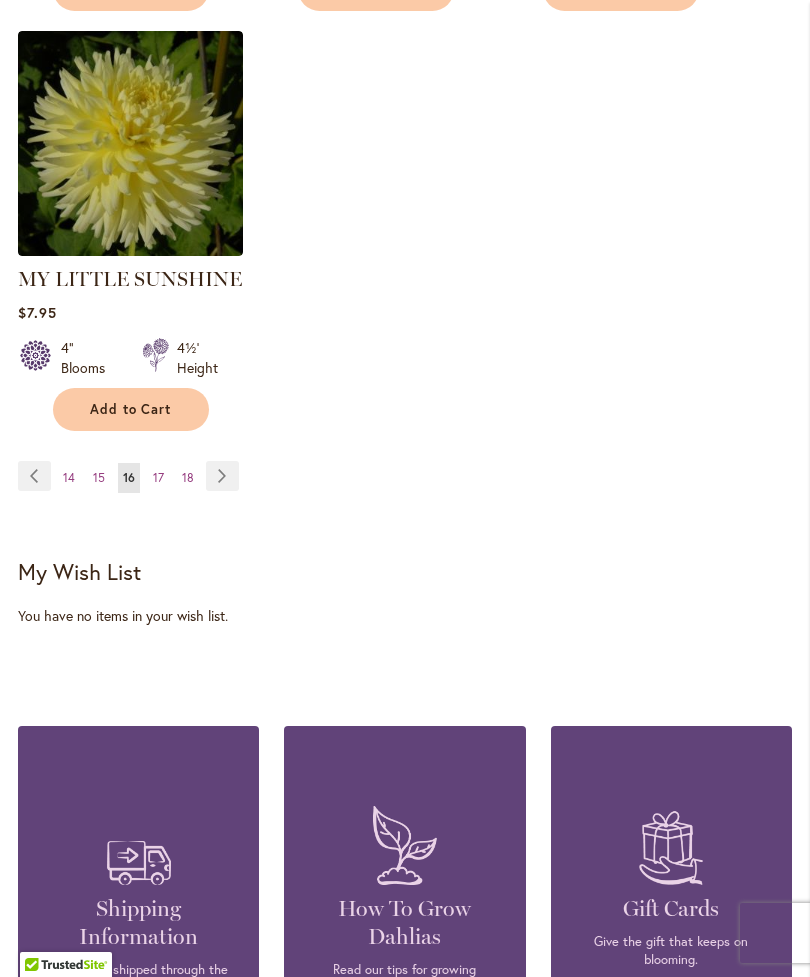 click on "17" at bounding box center (158, 477) 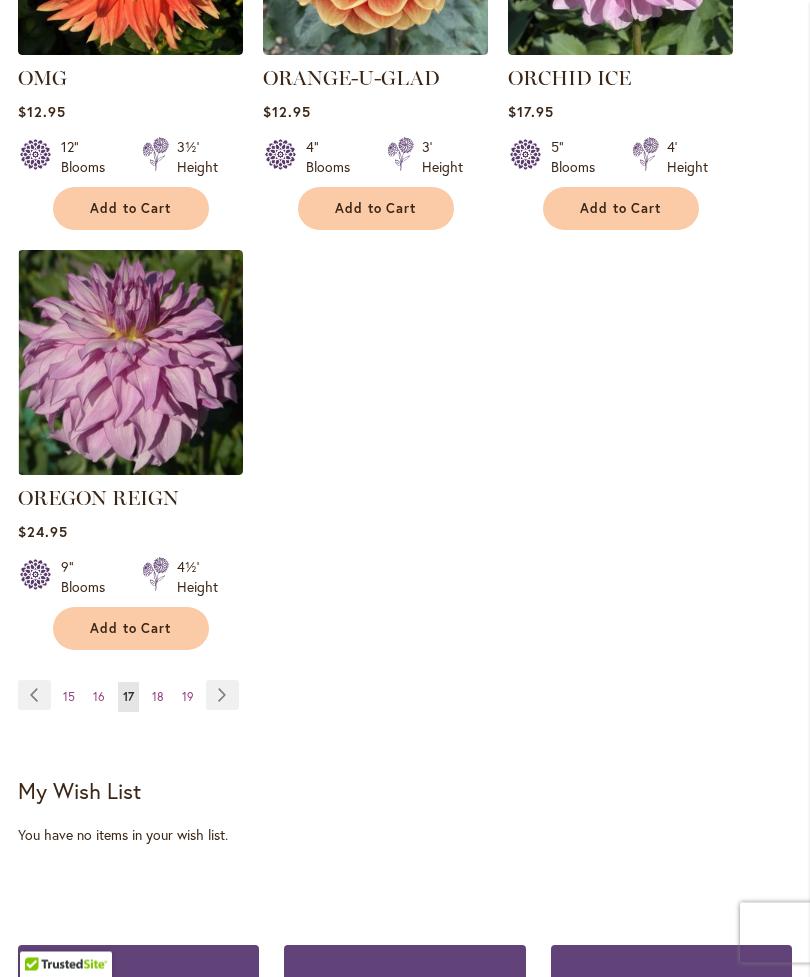 scroll, scrollTop: 2505, scrollLeft: 0, axis: vertical 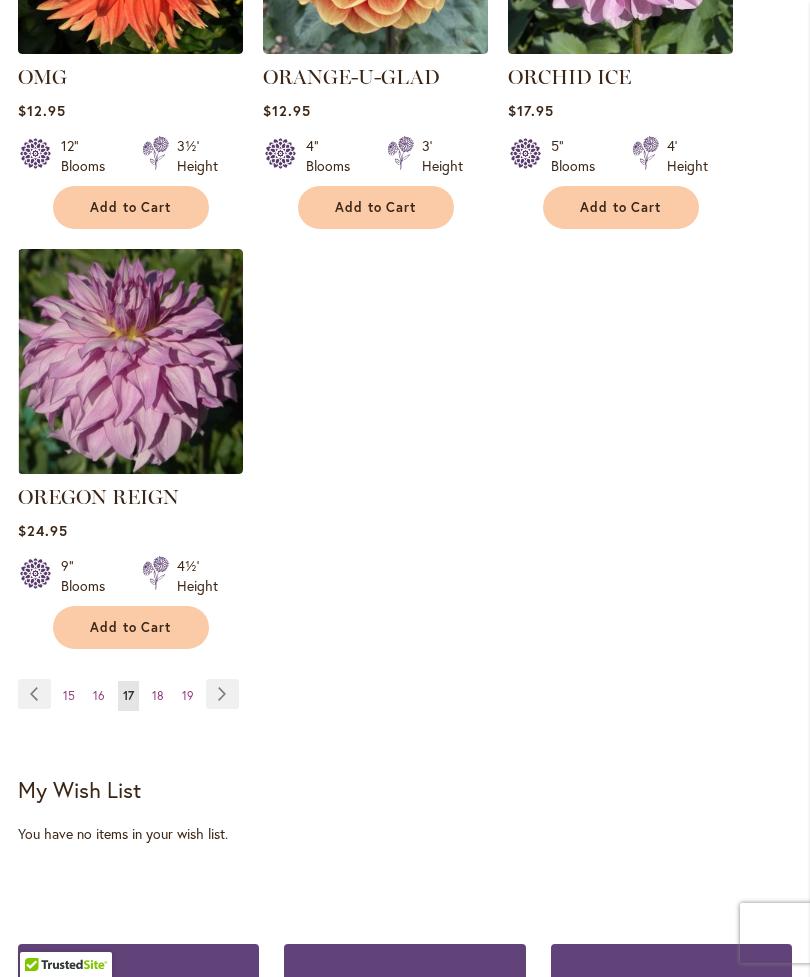 click on "Page
18" at bounding box center (158, 696) 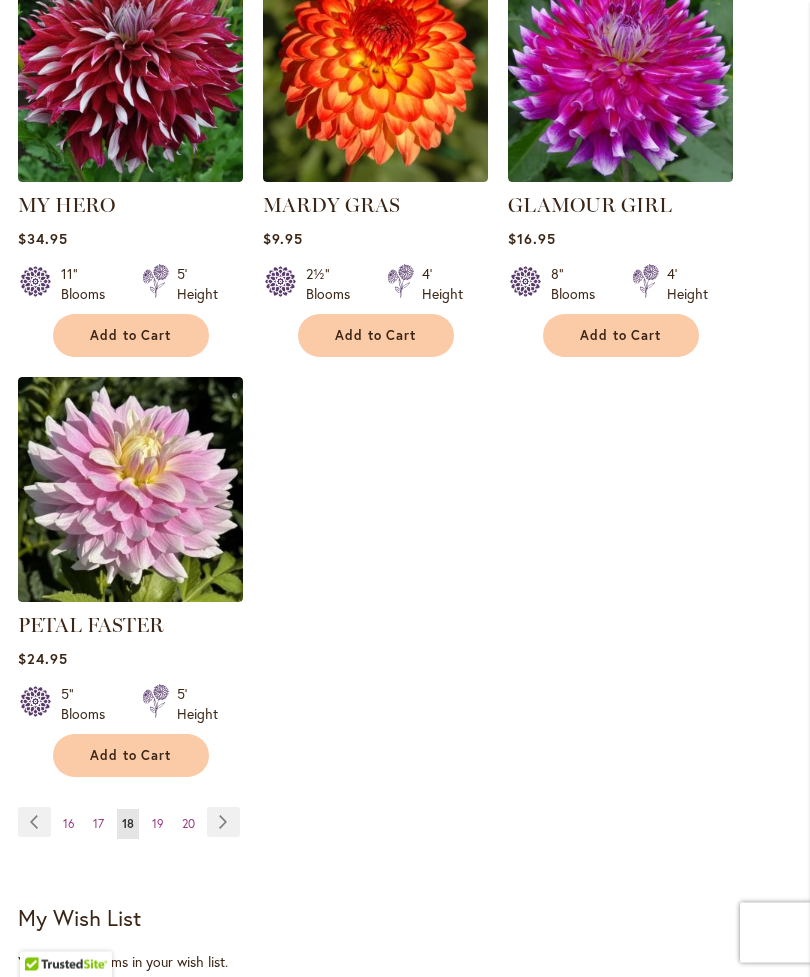 scroll, scrollTop: 2437, scrollLeft: 0, axis: vertical 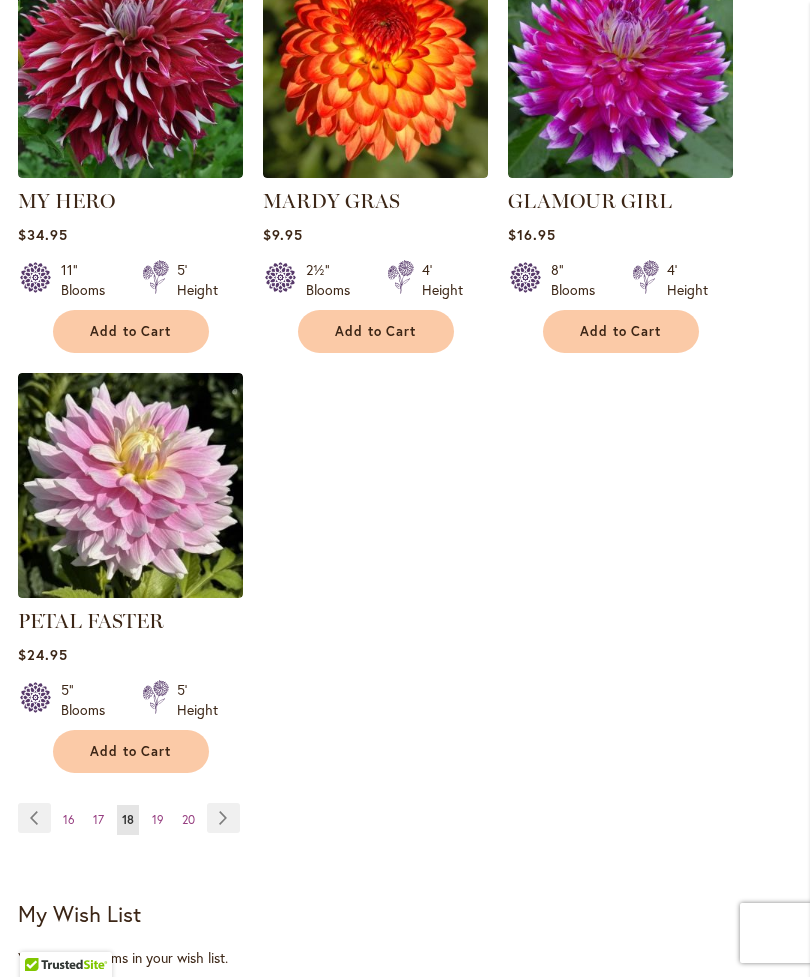 click on "Page
20" at bounding box center (188, 820) 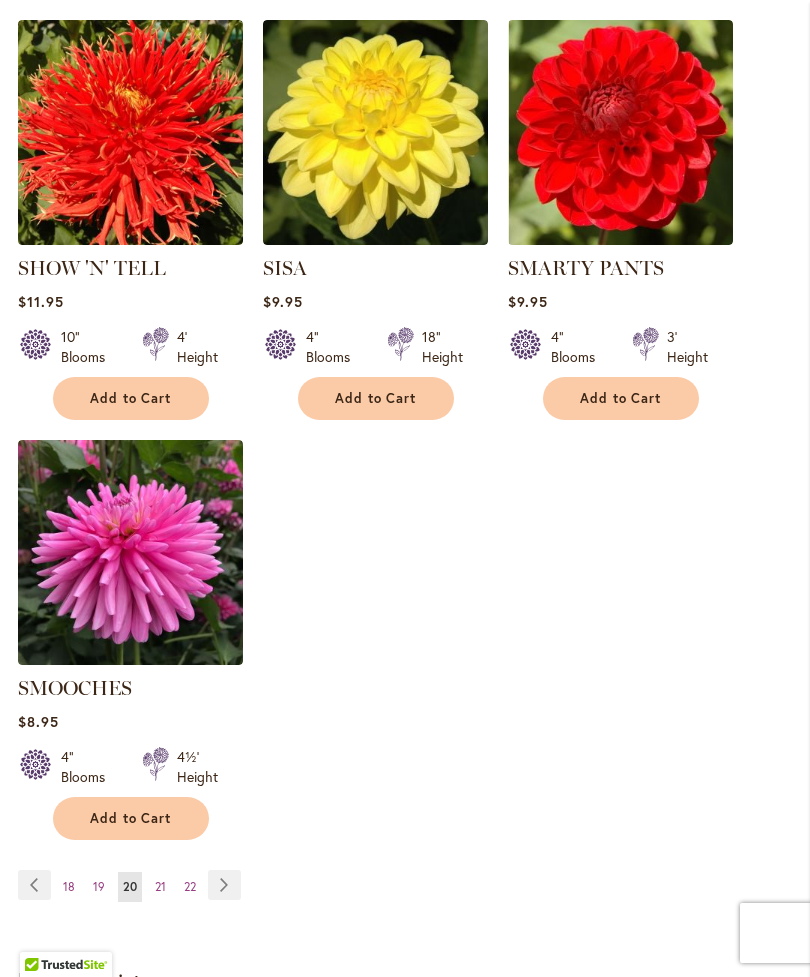 scroll, scrollTop: 2325, scrollLeft: 0, axis: vertical 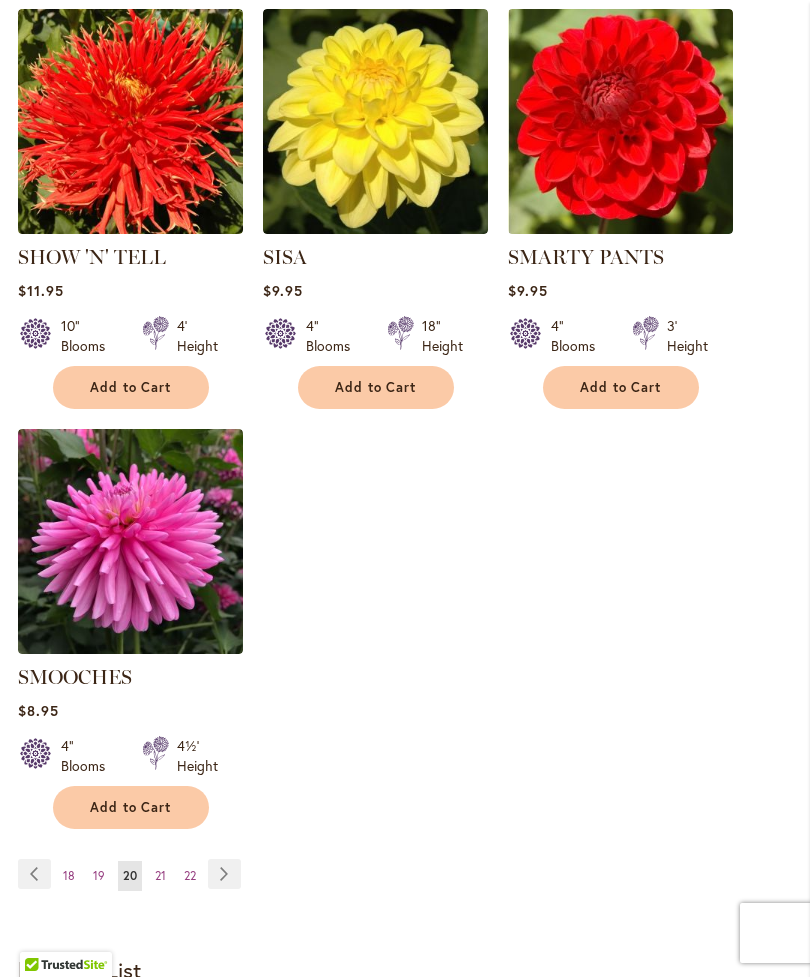 click on "Page
Next" at bounding box center (224, 874) 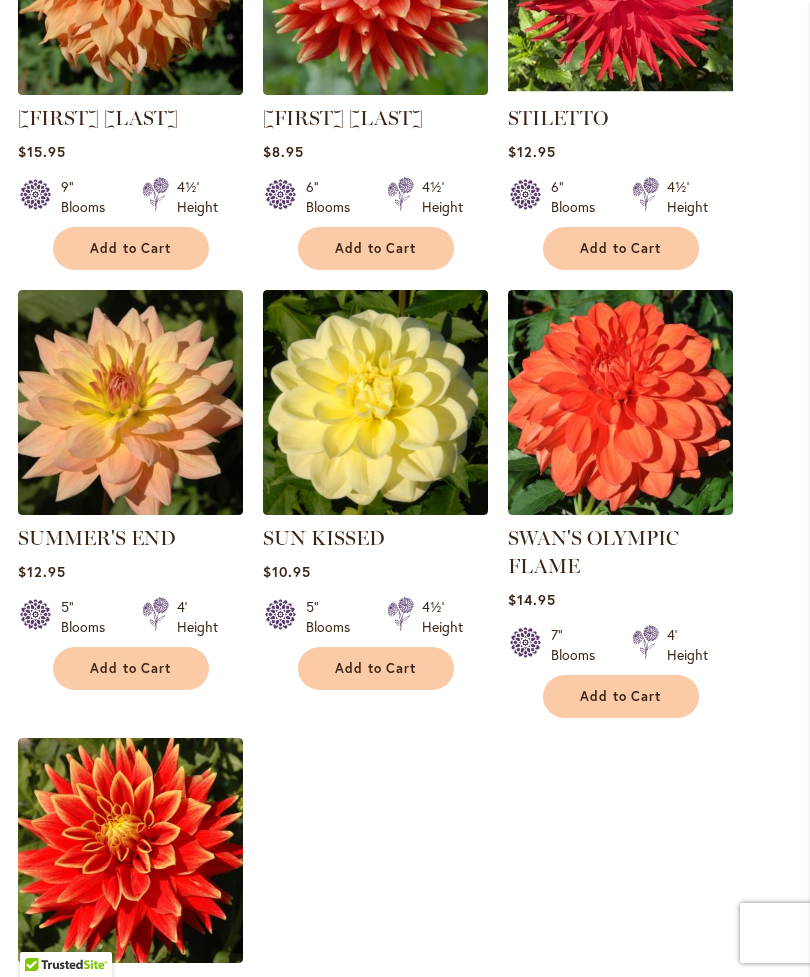 scroll, scrollTop: 2028, scrollLeft: 0, axis: vertical 